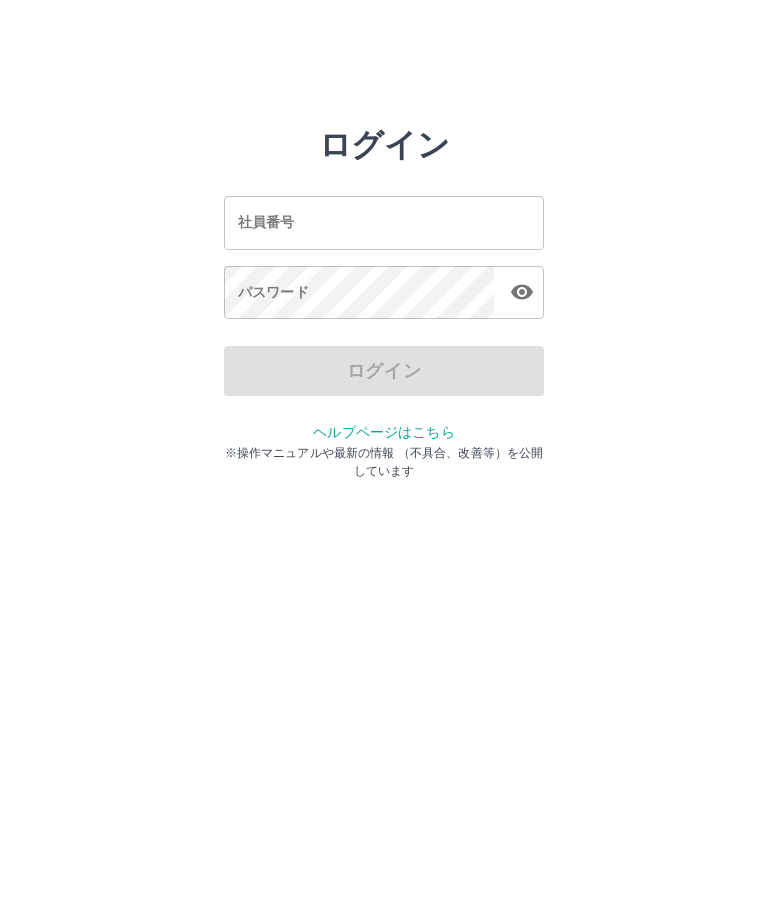 scroll, scrollTop: 0, scrollLeft: 0, axis: both 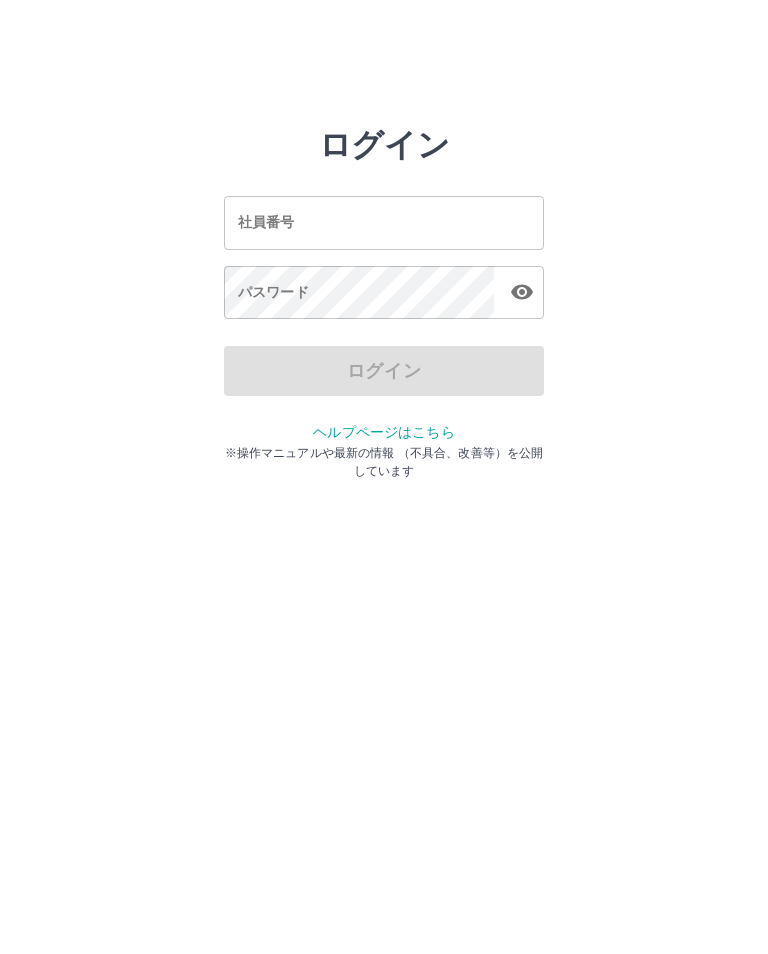 click on "ログイン 社員番号 社員番号 パスワード パスワード ログイン ヘルプページはこちら ※操作マニュアルや最新の情報 （不具合、改善等）を公開しています" at bounding box center (384, 223) 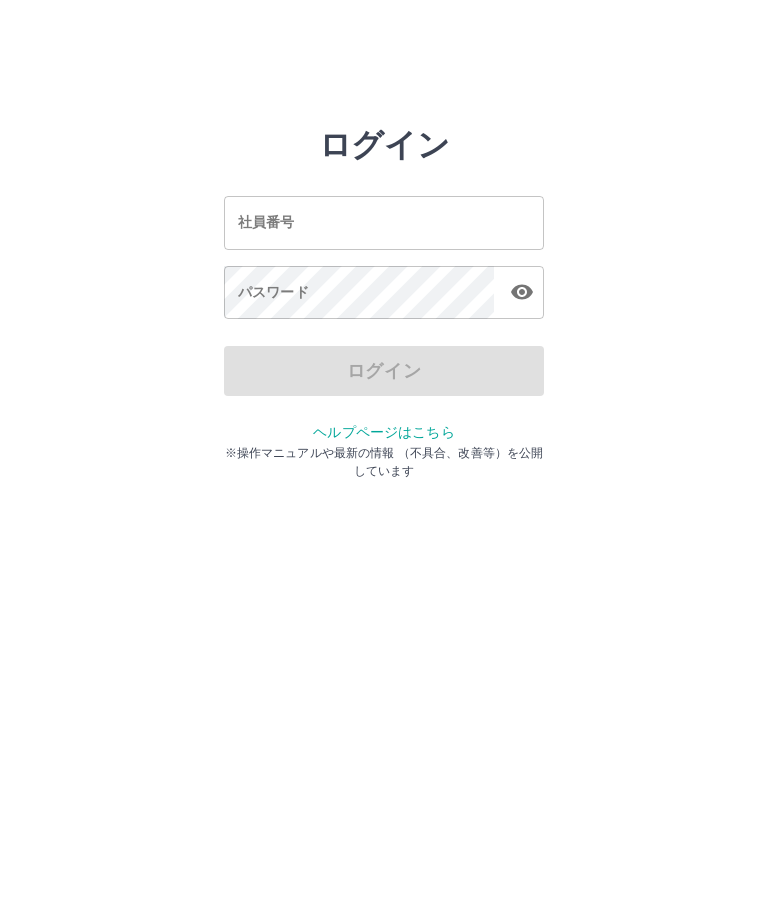 scroll, scrollTop: 0, scrollLeft: 0, axis: both 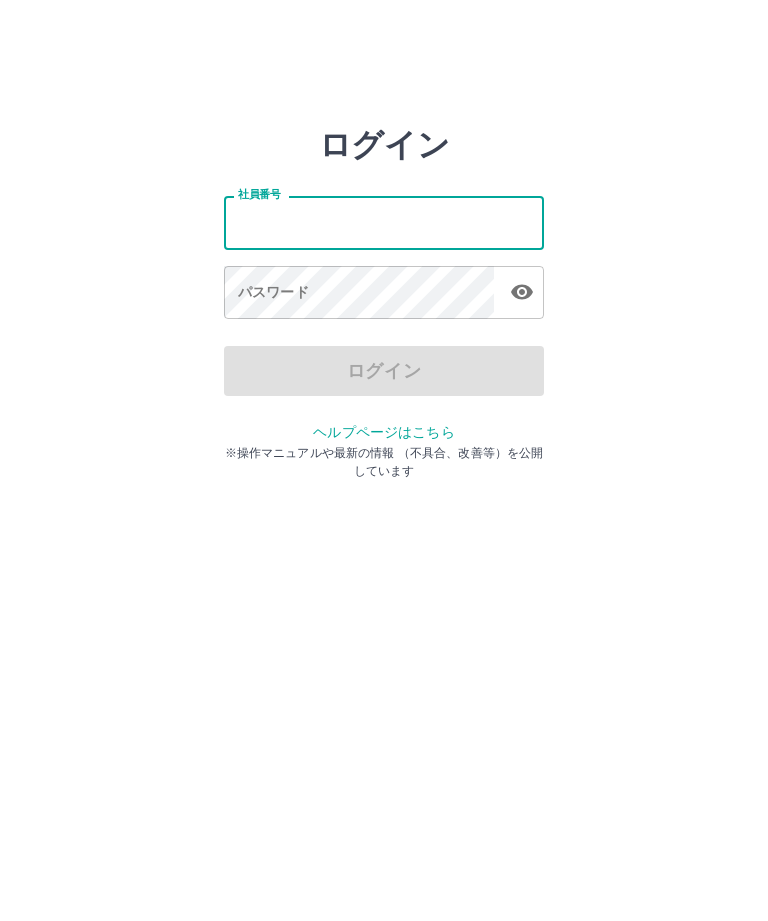 click on "社員番号" at bounding box center [384, 222] 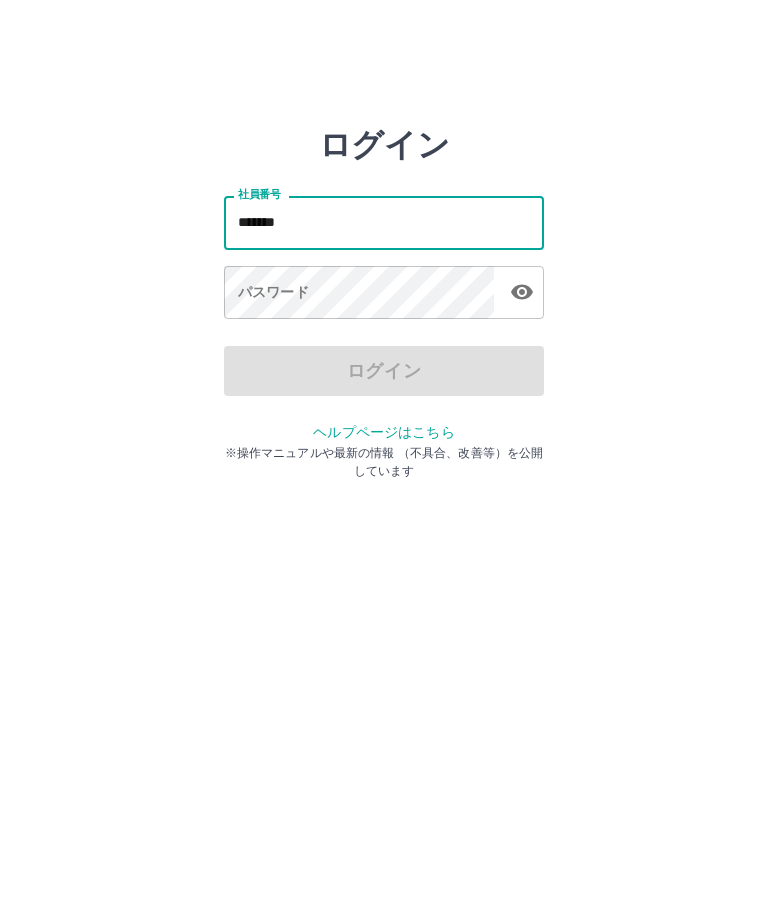 type on "*******" 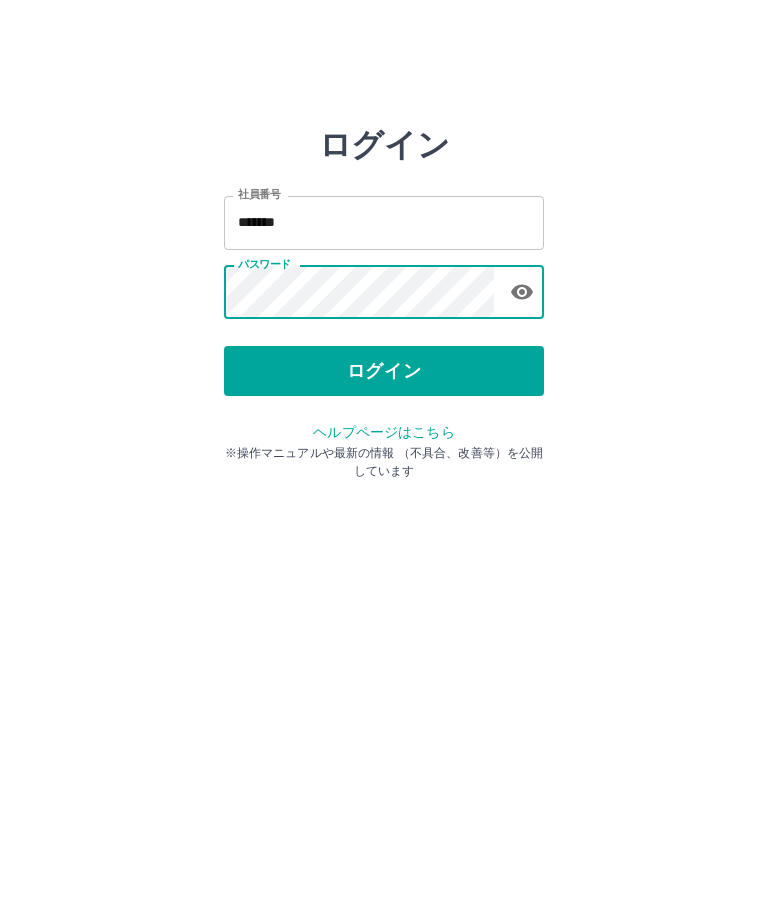 click on "ログイン" at bounding box center [384, 371] 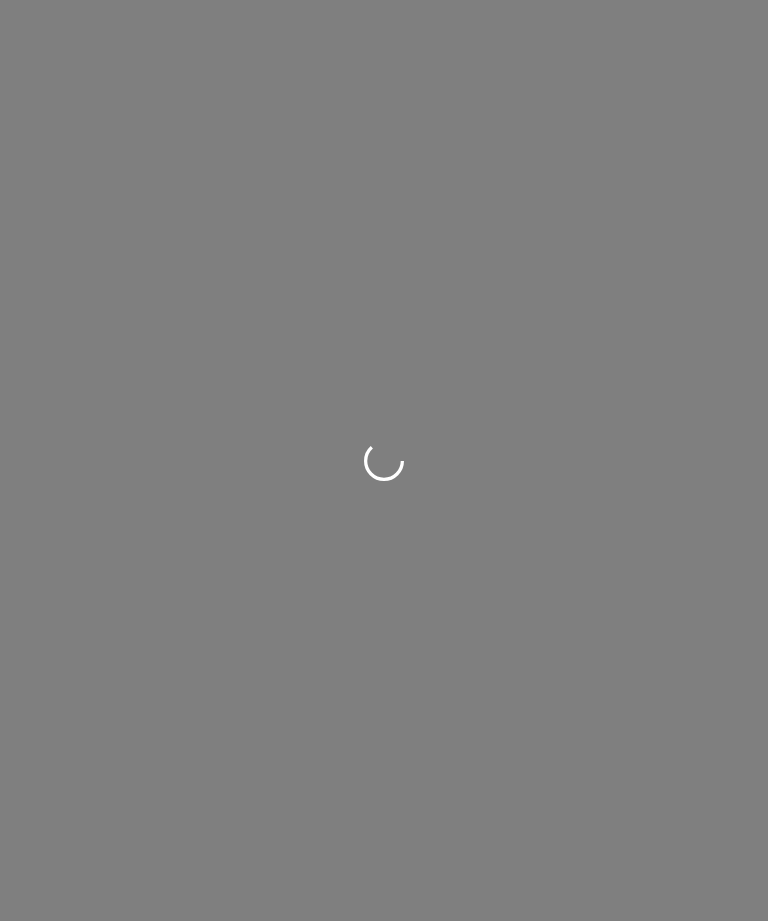 scroll, scrollTop: 0, scrollLeft: 0, axis: both 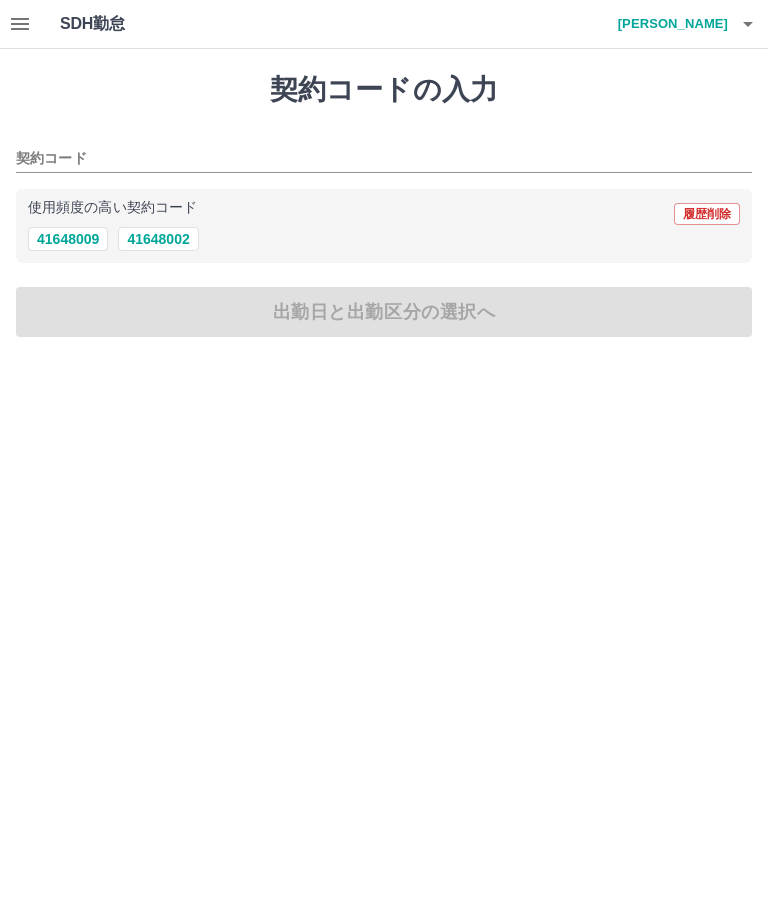 click on "41648002" at bounding box center [158, 239] 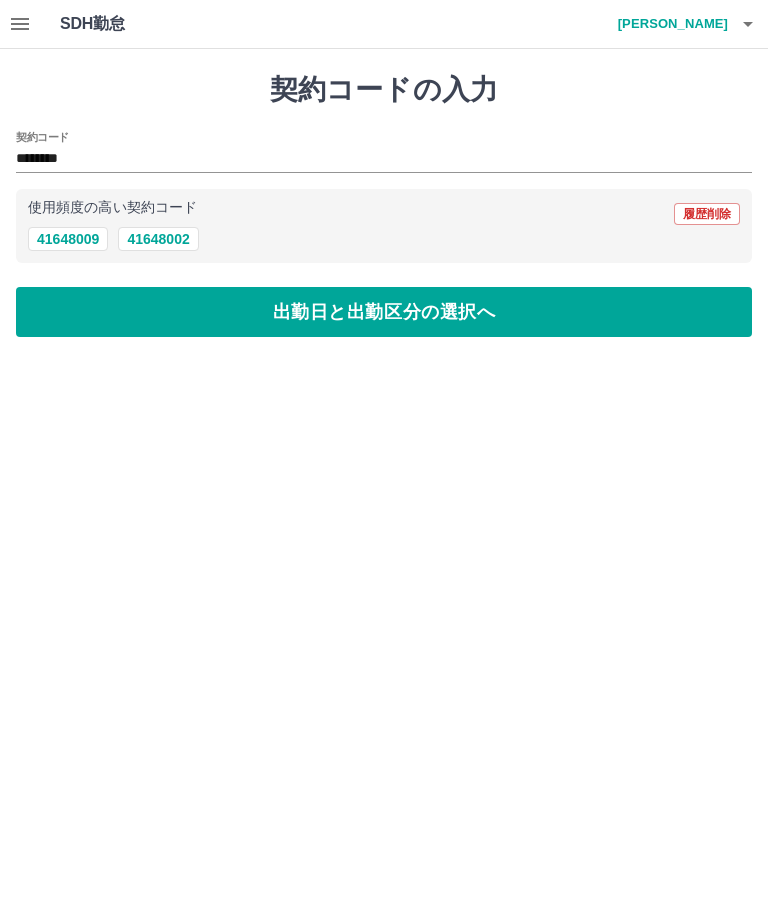 click on "出勤日と出勤区分の選択へ" at bounding box center [384, 312] 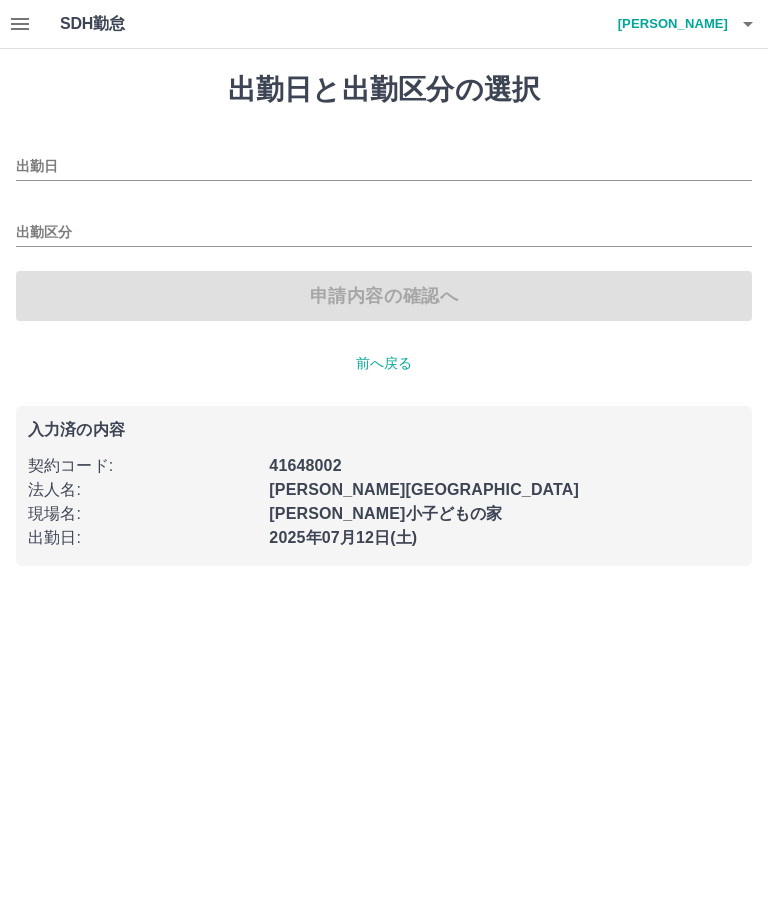 type on "**********" 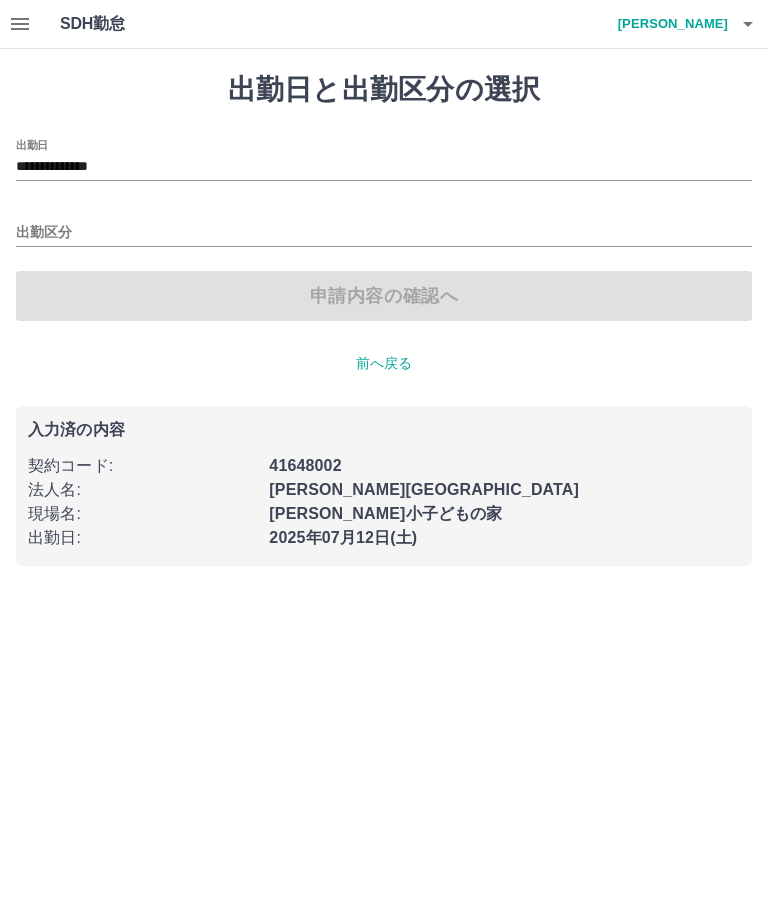 click on "出勤区分" at bounding box center [384, 226] 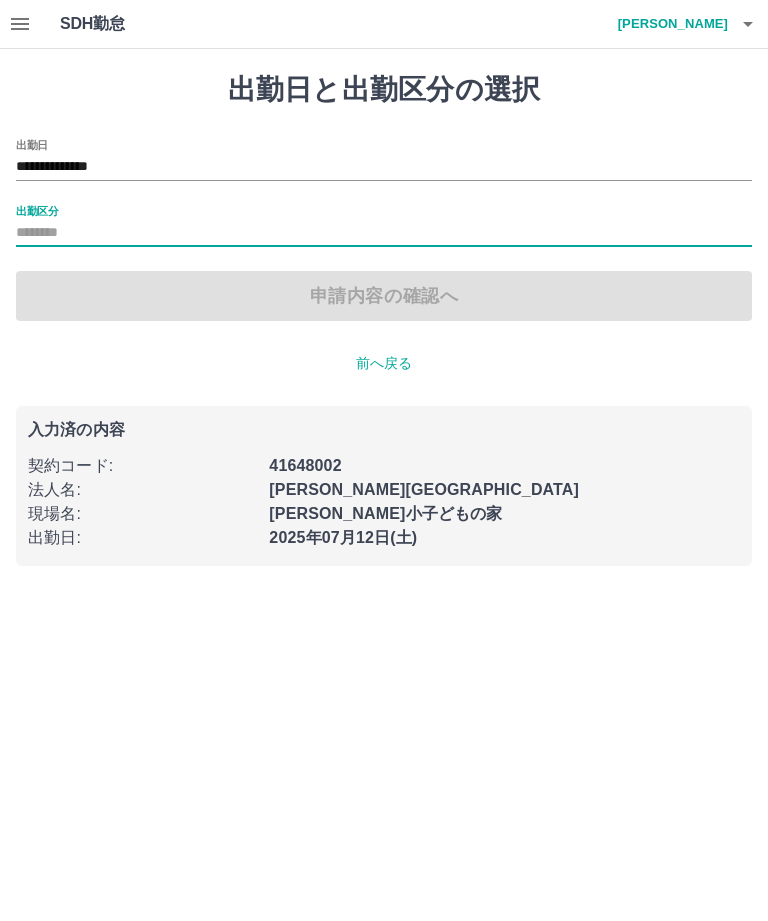 click on "出勤区分" at bounding box center [384, 233] 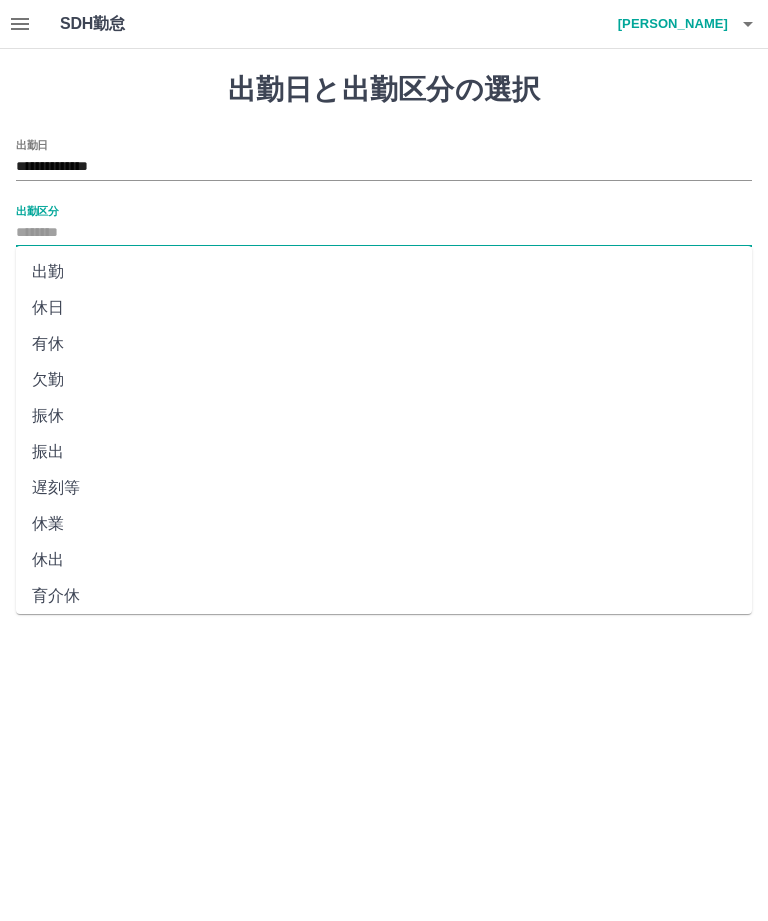 click on "出勤" at bounding box center (384, 272) 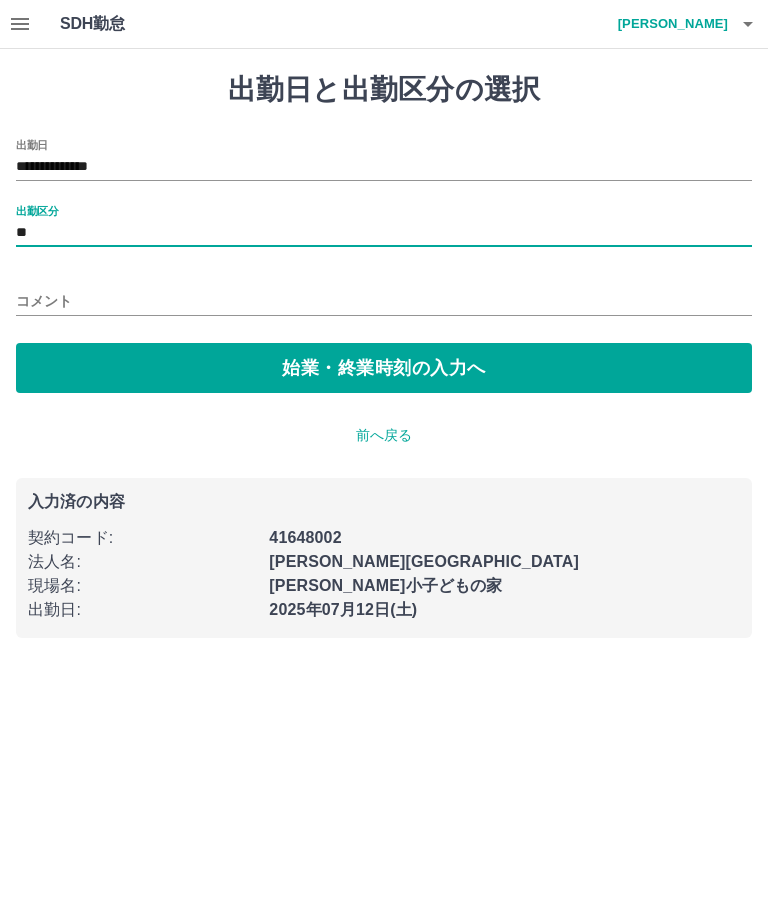 click on "始業・終業時刻の入力へ" at bounding box center [384, 368] 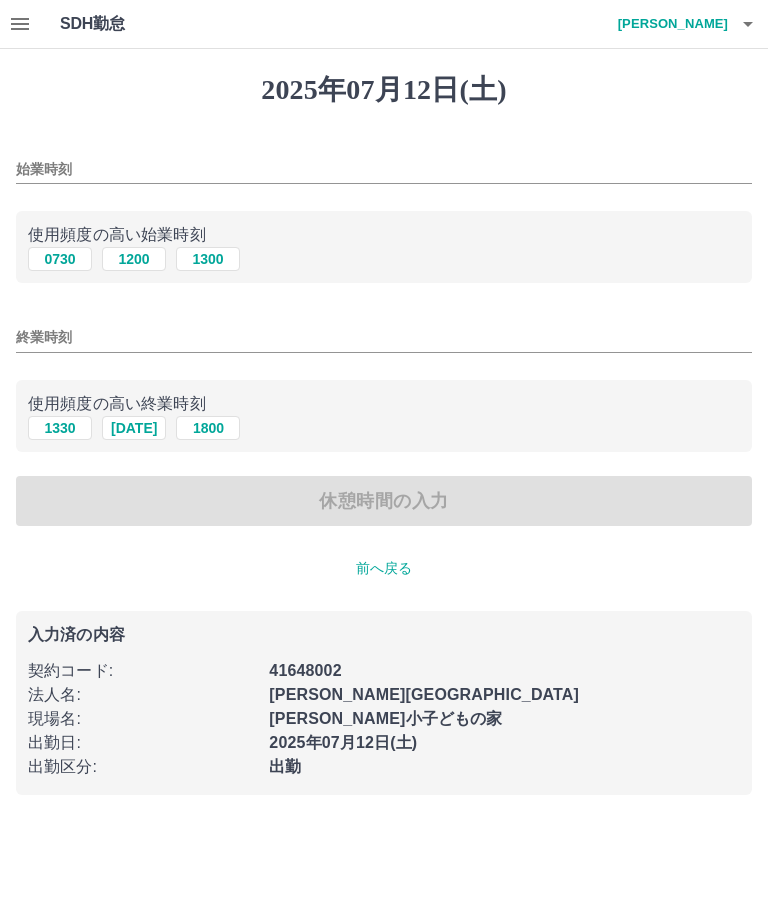 click on "1300" at bounding box center (208, 259) 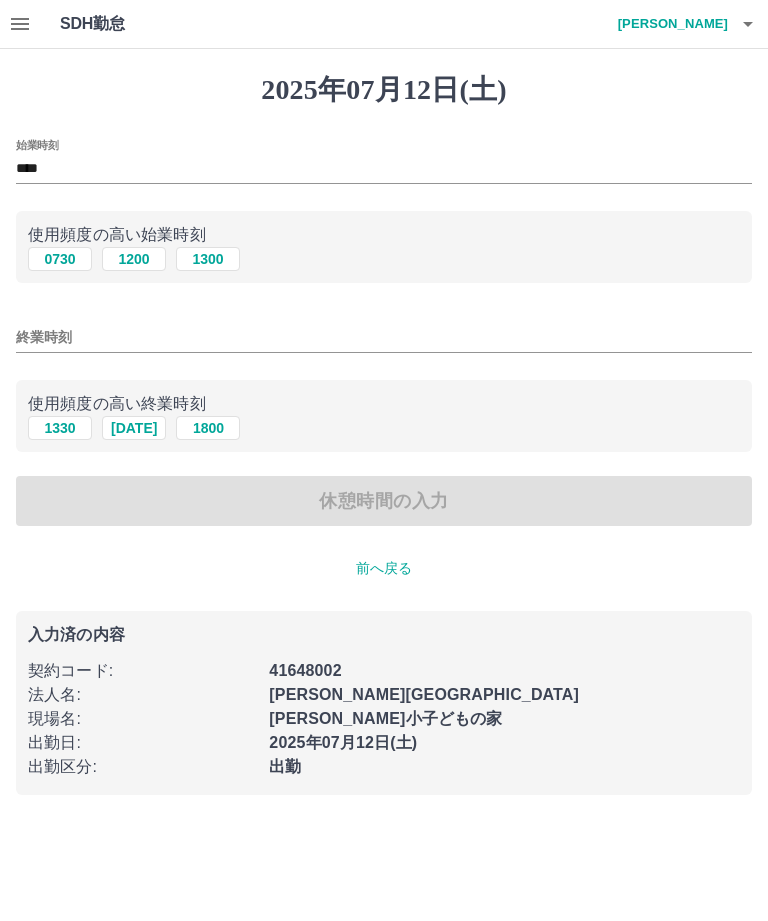 click on "終業時刻" at bounding box center [384, 337] 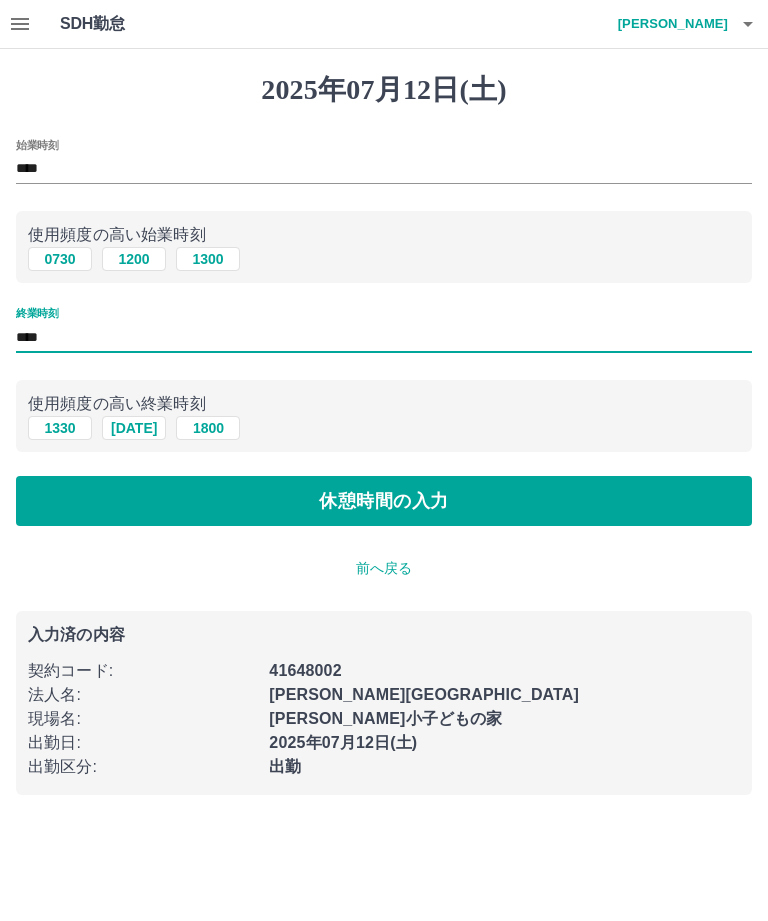 type on "****" 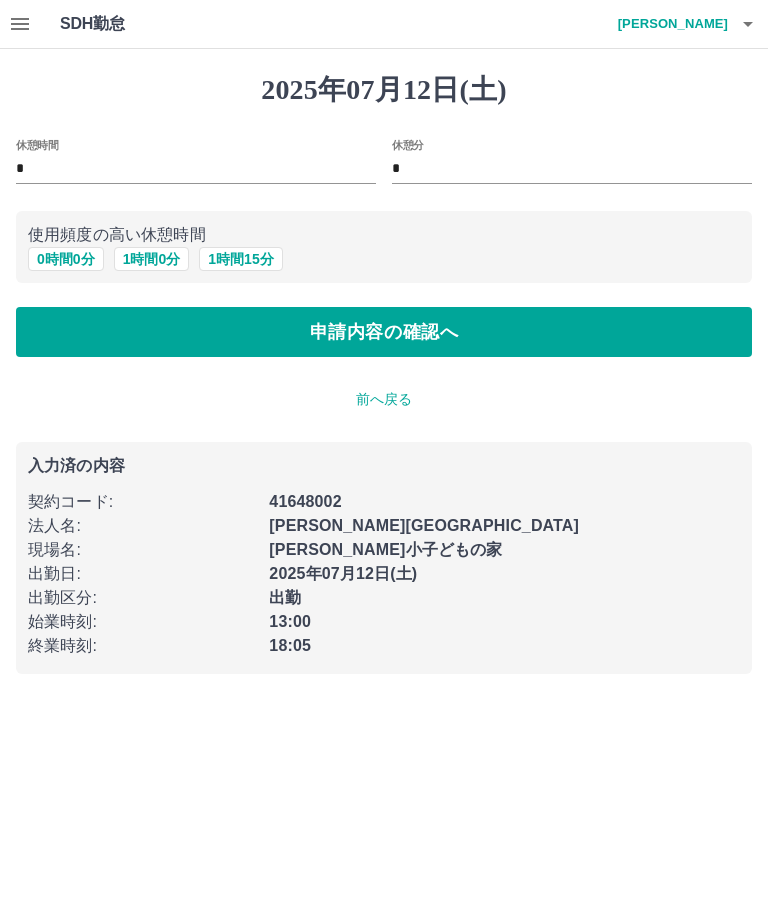 click on "申請内容の確認へ" at bounding box center (384, 332) 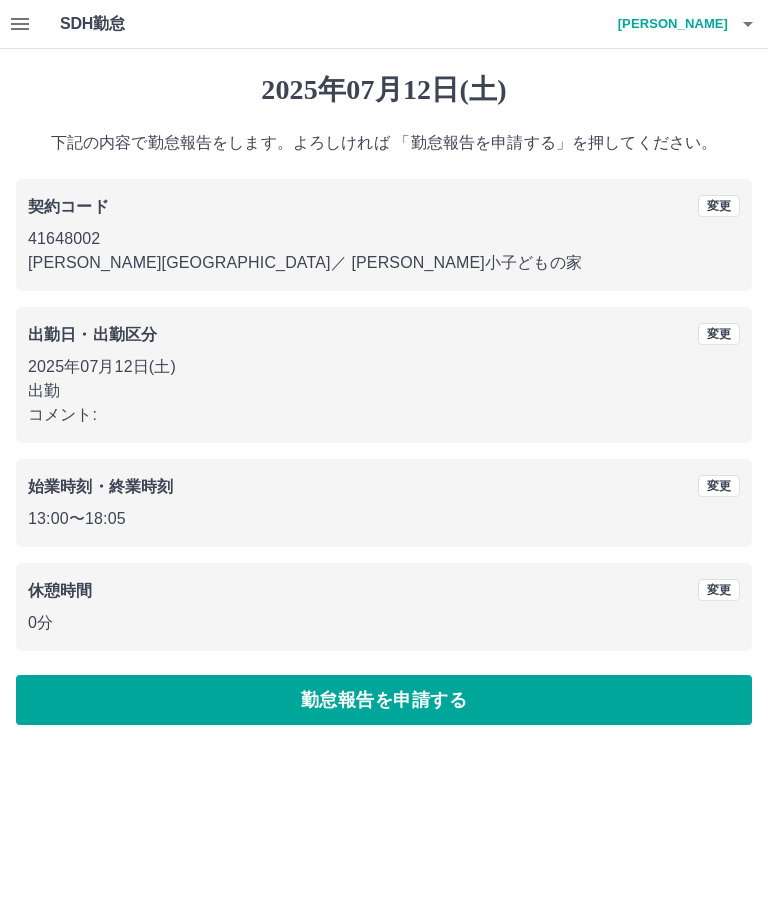 click on "勤怠報告を申請する" at bounding box center (384, 700) 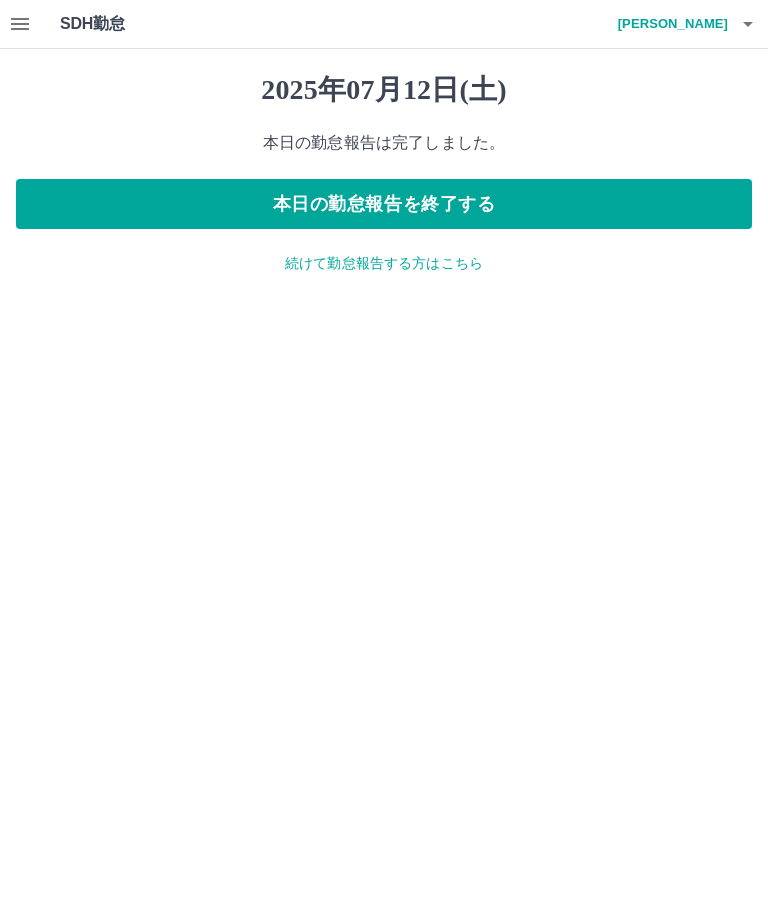 click on "続けて勤怠報告する方はこちら" at bounding box center (384, 263) 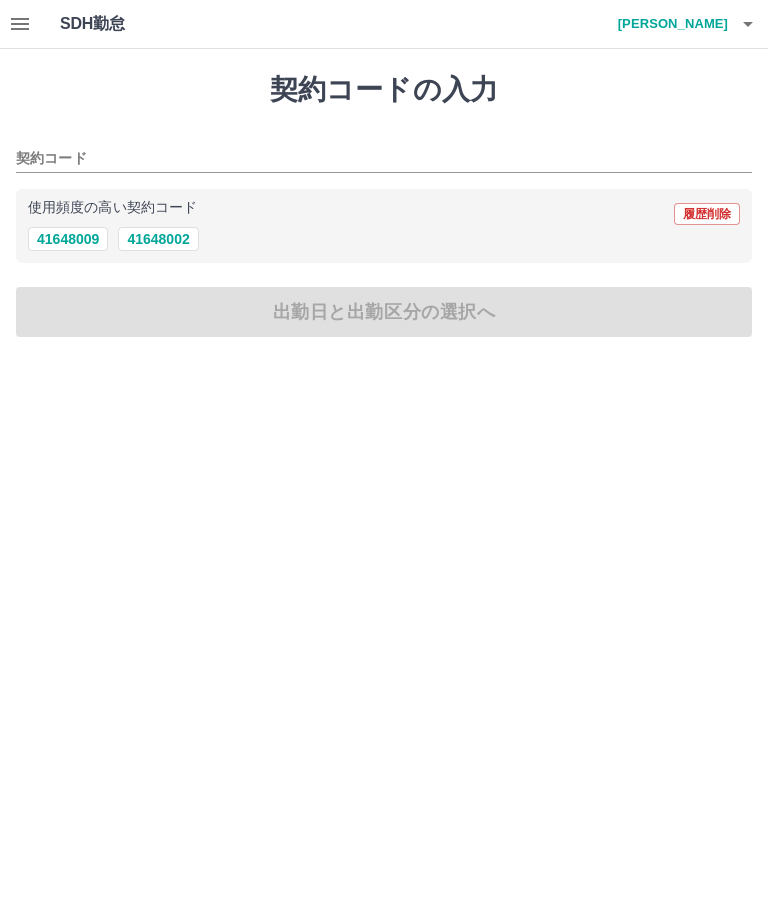 click on "41648002" at bounding box center [158, 239] 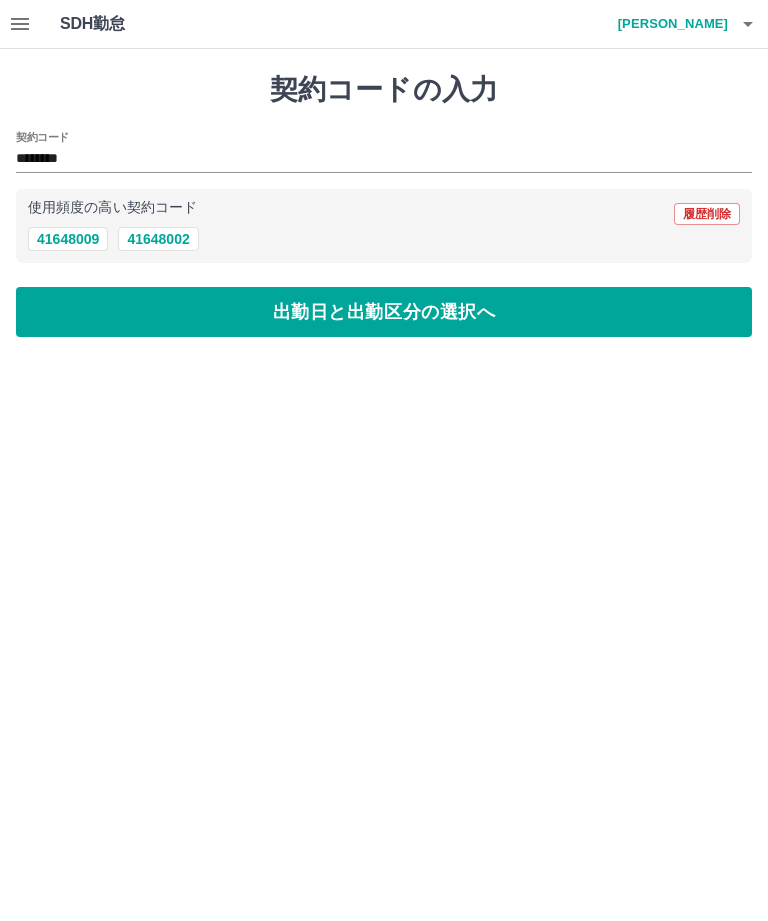 click on "出勤日と出勤区分の選択へ" at bounding box center (384, 312) 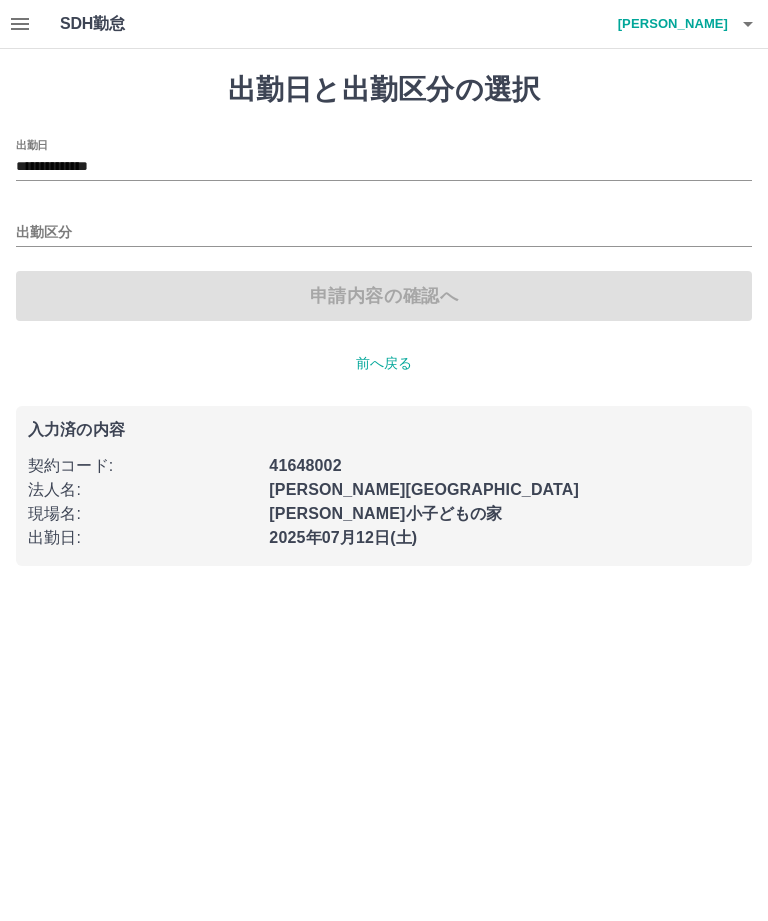 click on "**********" at bounding box center (384, 167) 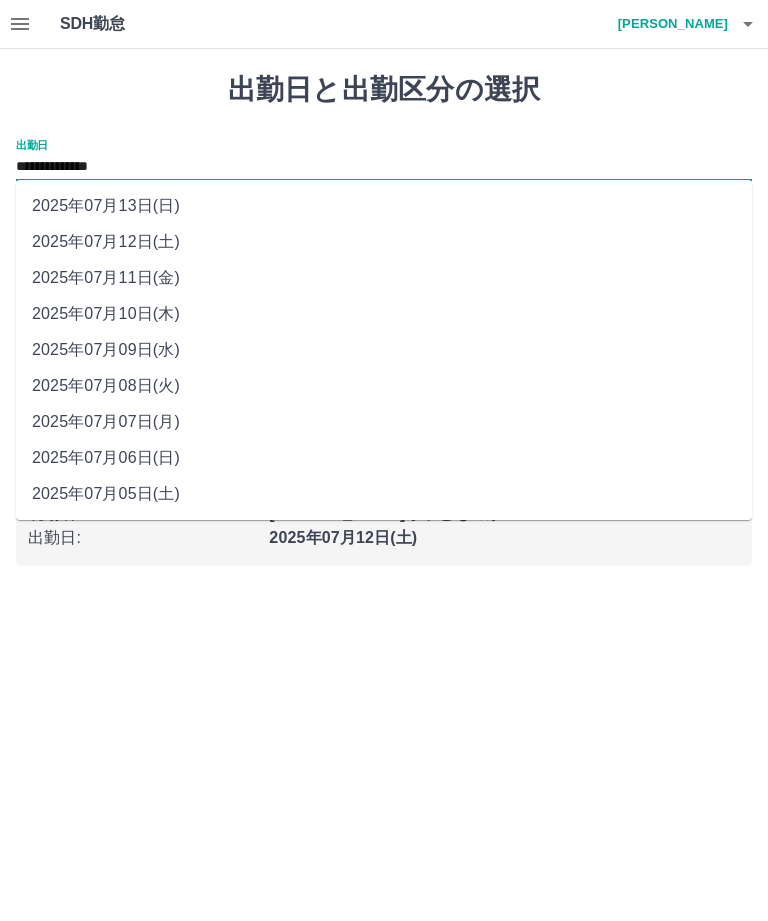 click on "2025年07月13日(日)" at bounding box center (384, 206) 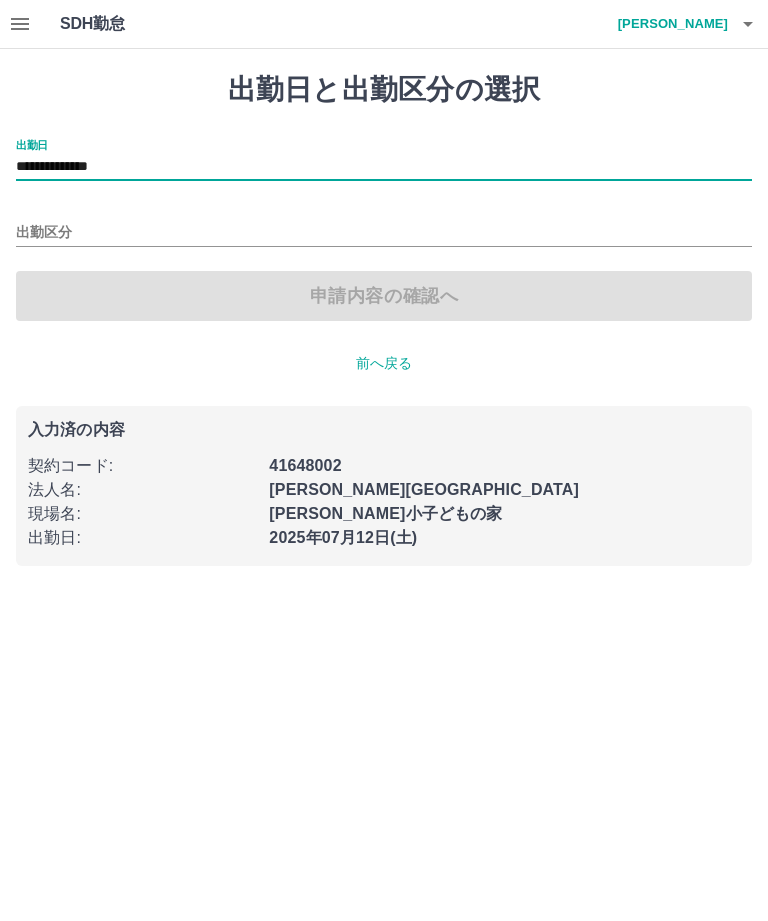 click on "出勤区分" at bounding box center [384, 233] 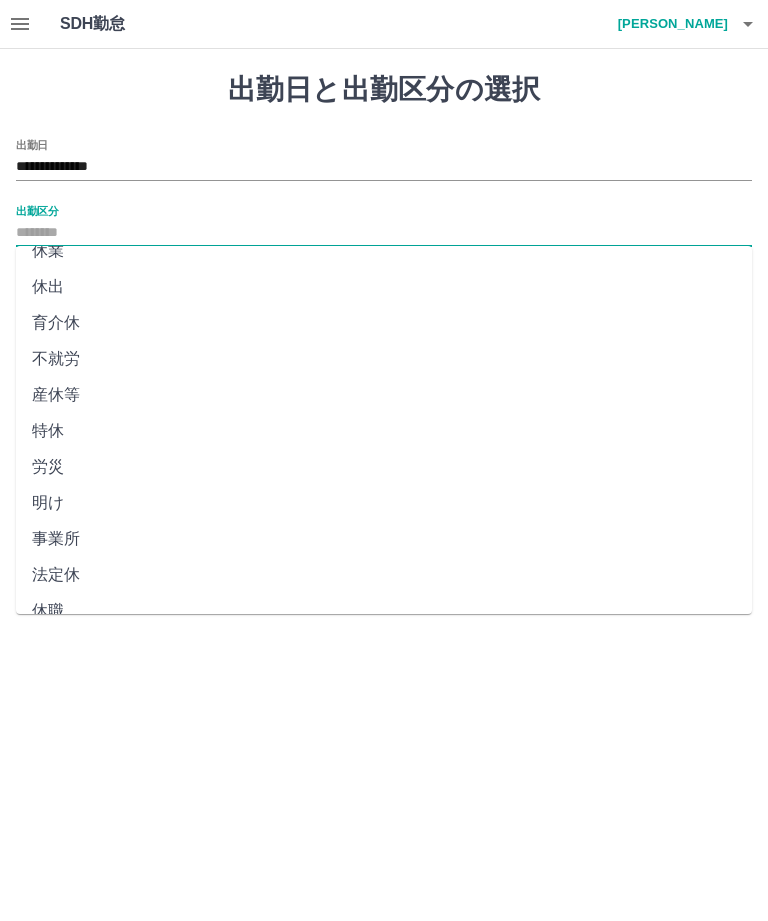 scroll, scrollTop: 270, scrollLeft: 0, axis: vertical 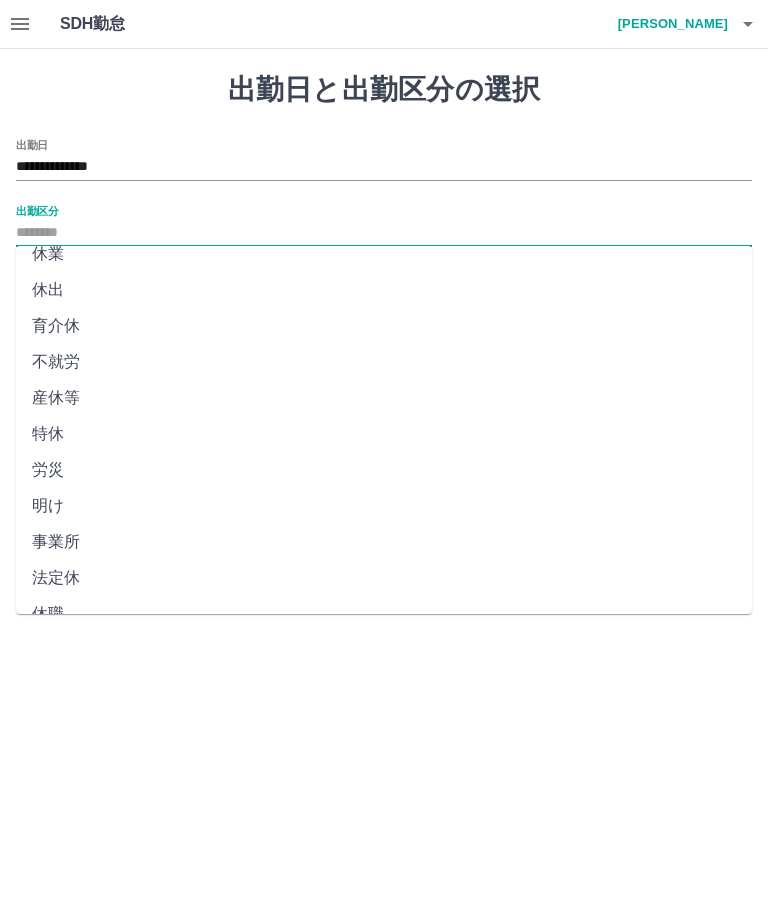 click on "法定休" at bounding box center [384, 578] 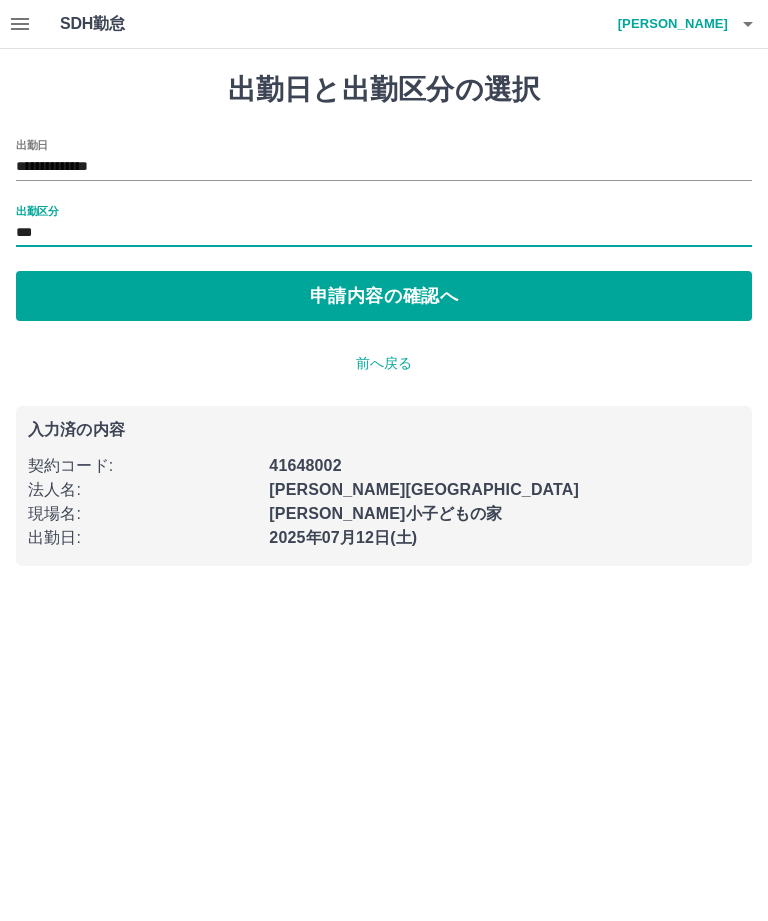type on "***" 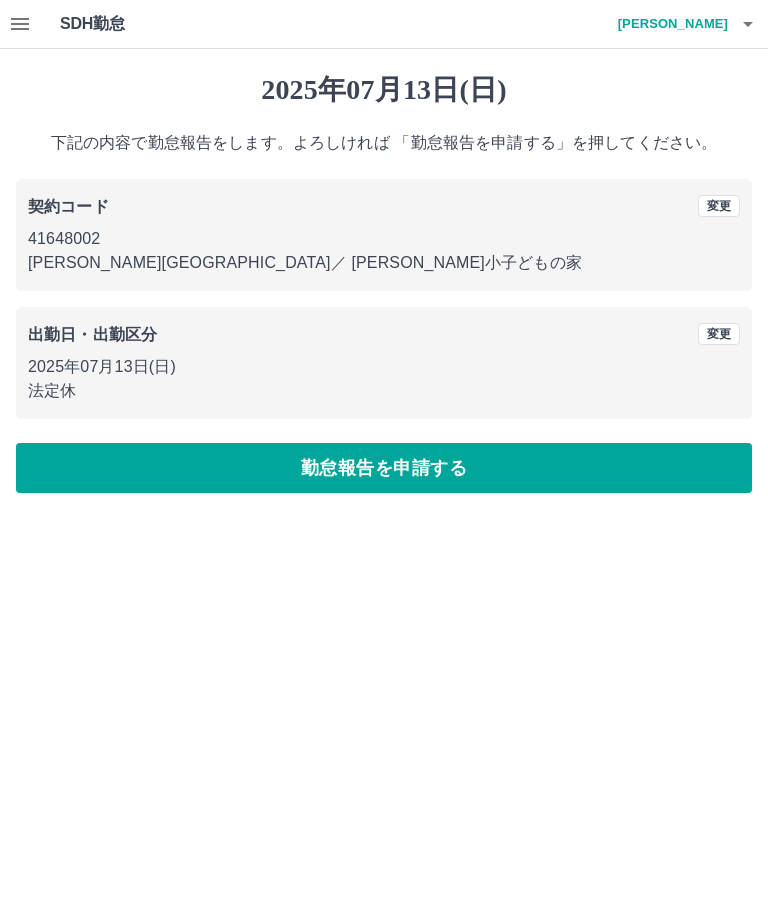 click on "勤怠報告を申請する" at bounding box center (384, 468) 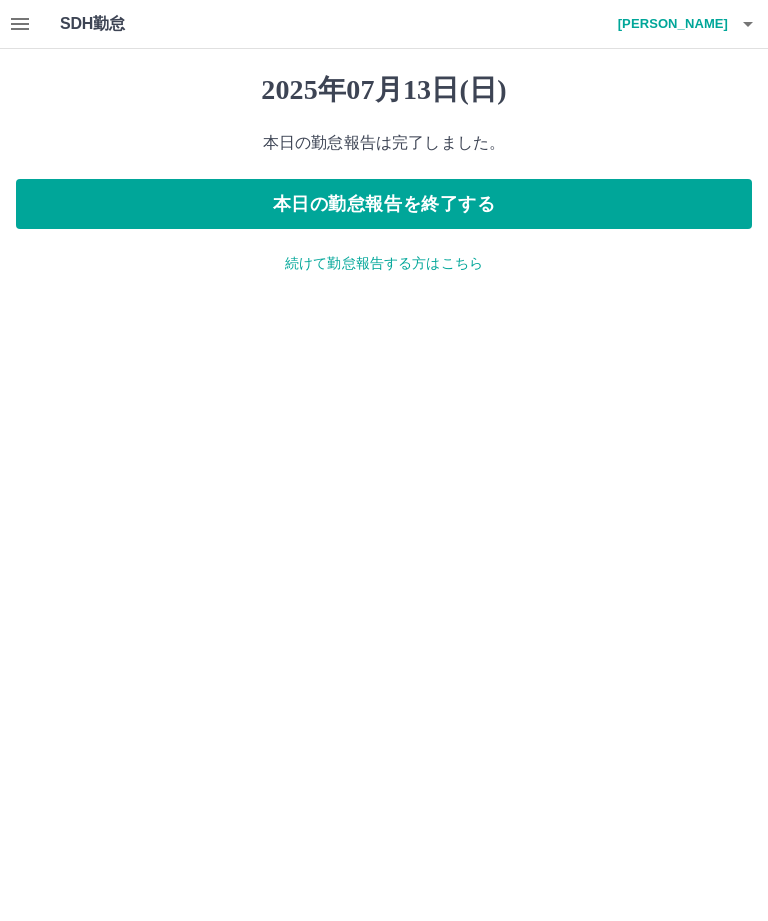 click at bounding box center (20, 24) 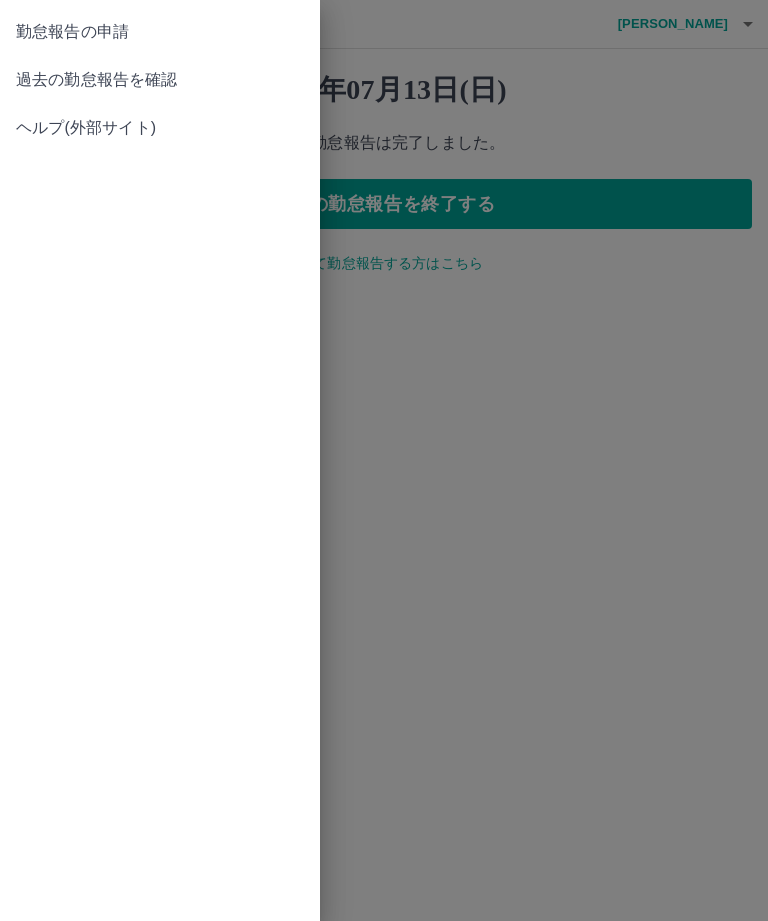 click on "過去の勤怠報告を確認" at bounding box center (160, 80) 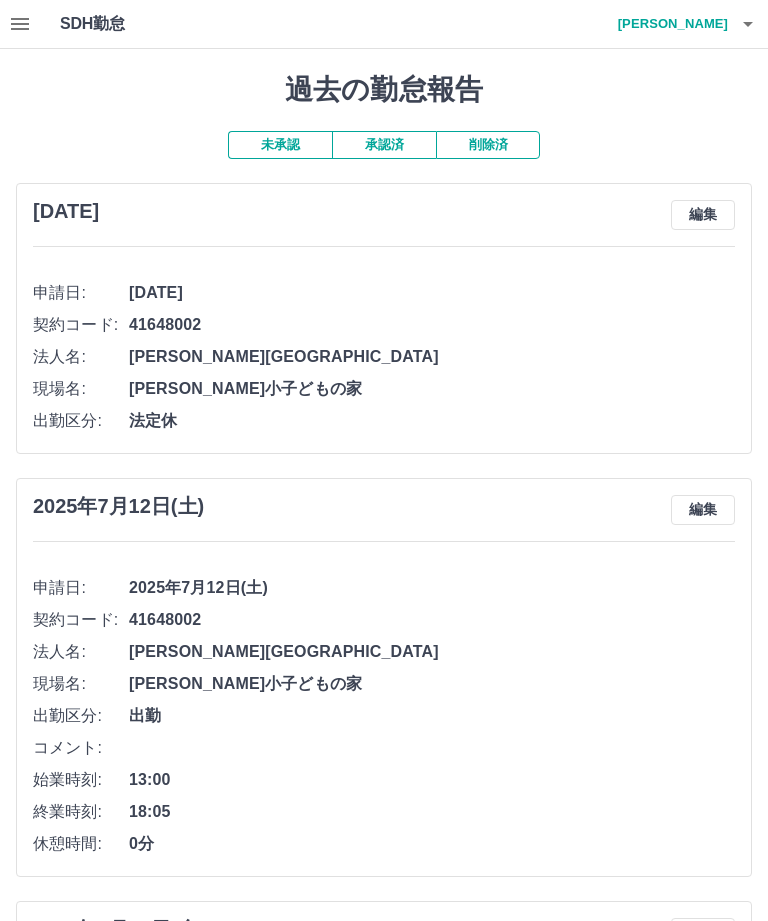 click at bounding box center (748, 24) 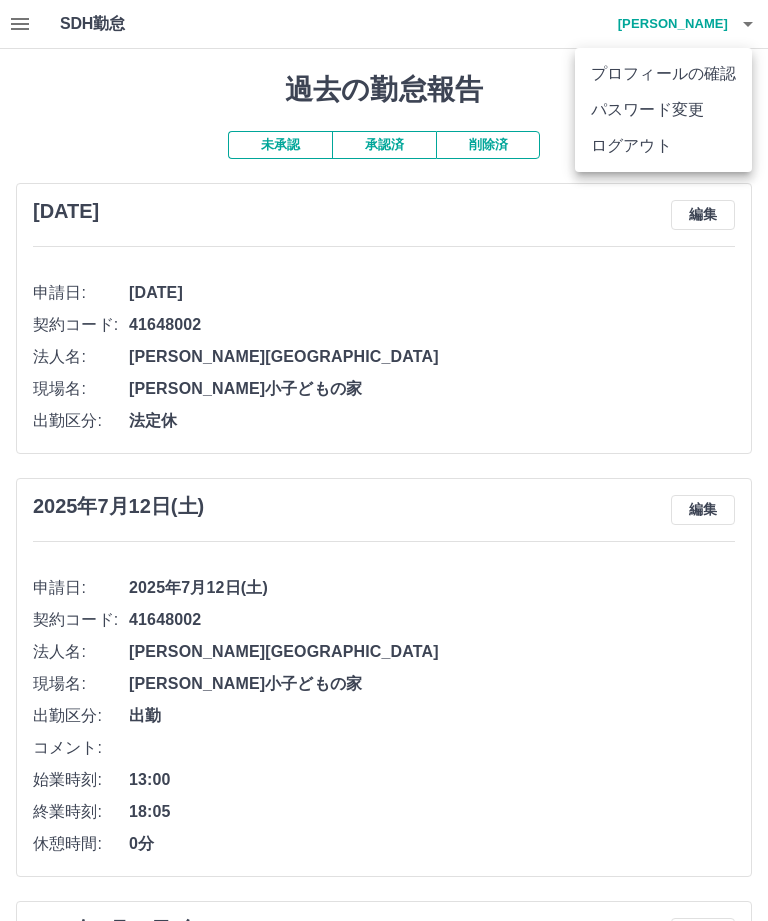 click on "ログアウト" at bounding box center [663, 146] 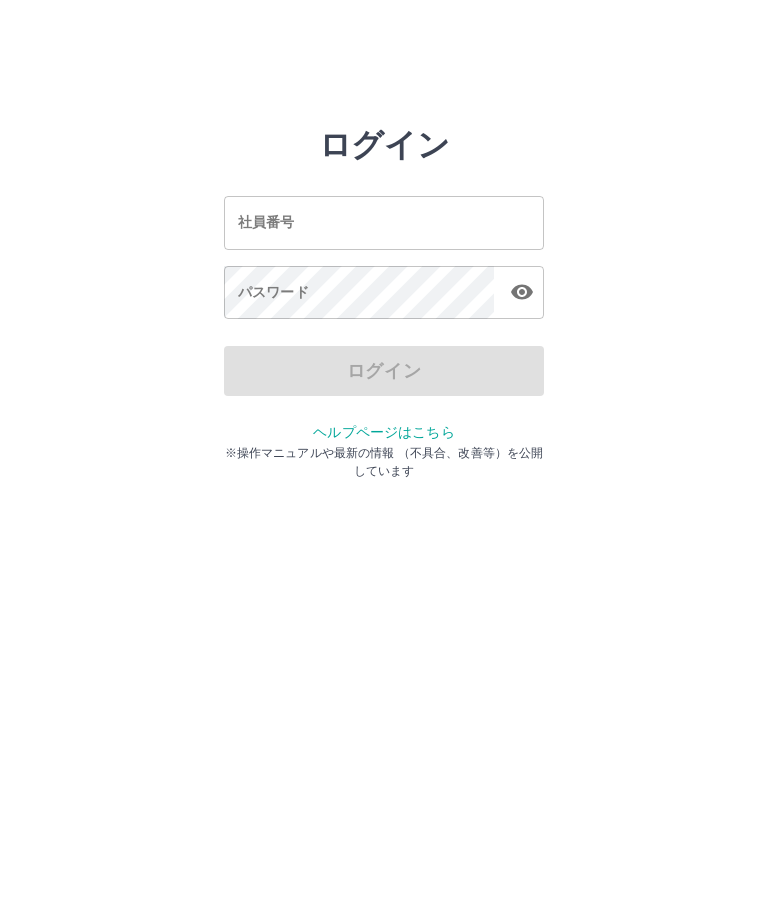 scroll, scrollTop: 0, scrollLeft: 0, axis: both 